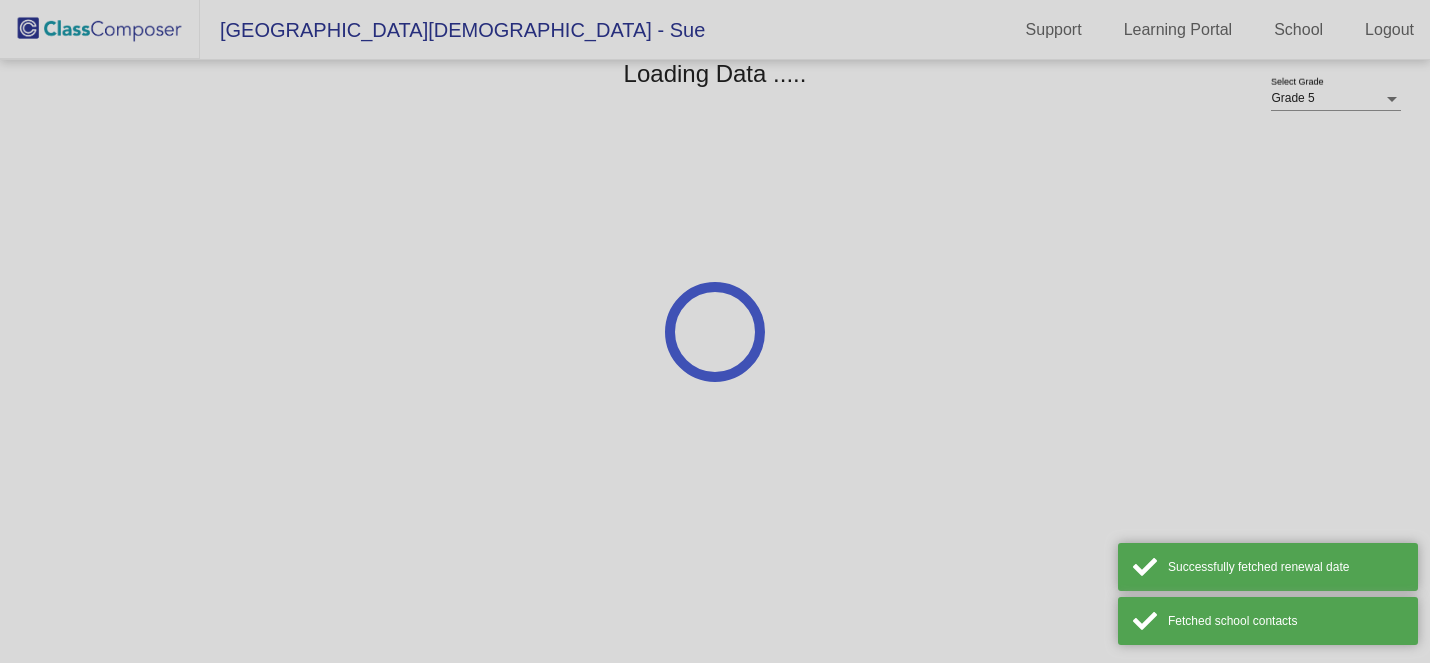 scroll, scrollTop: 0, scrollLeft: 0, axis: both 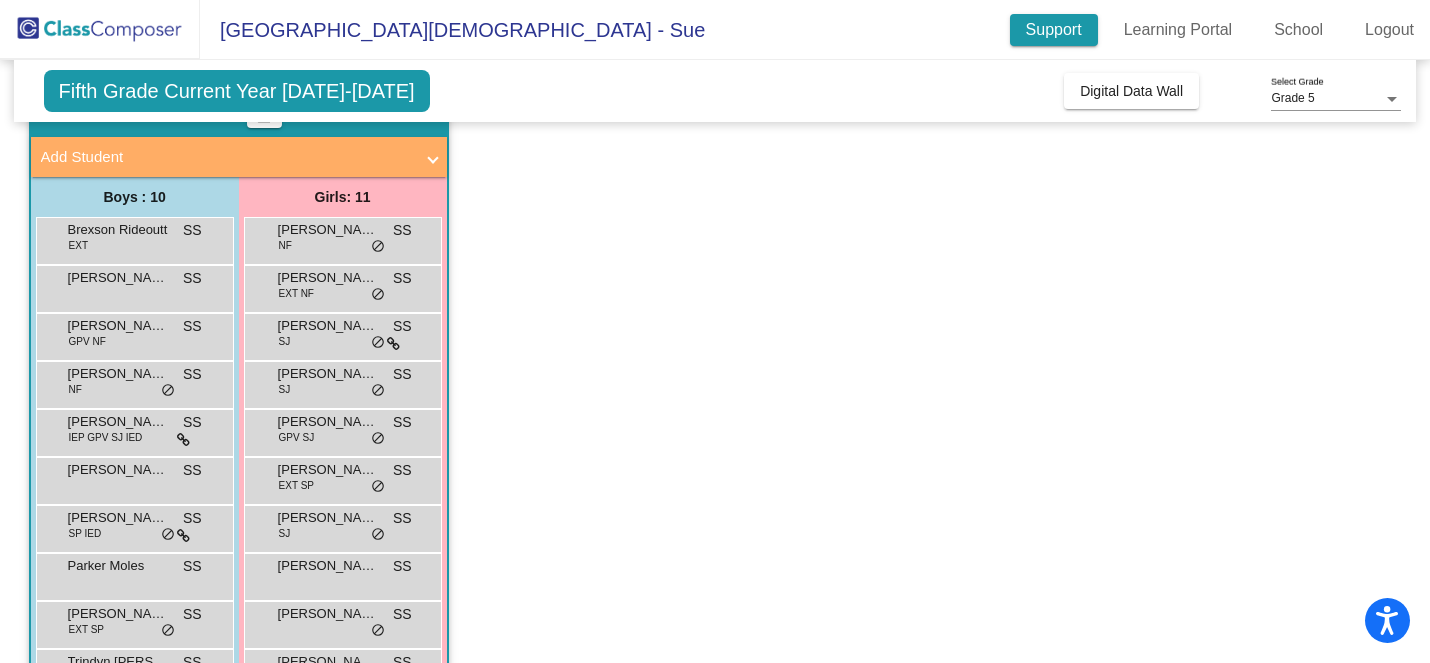 click on "Support" 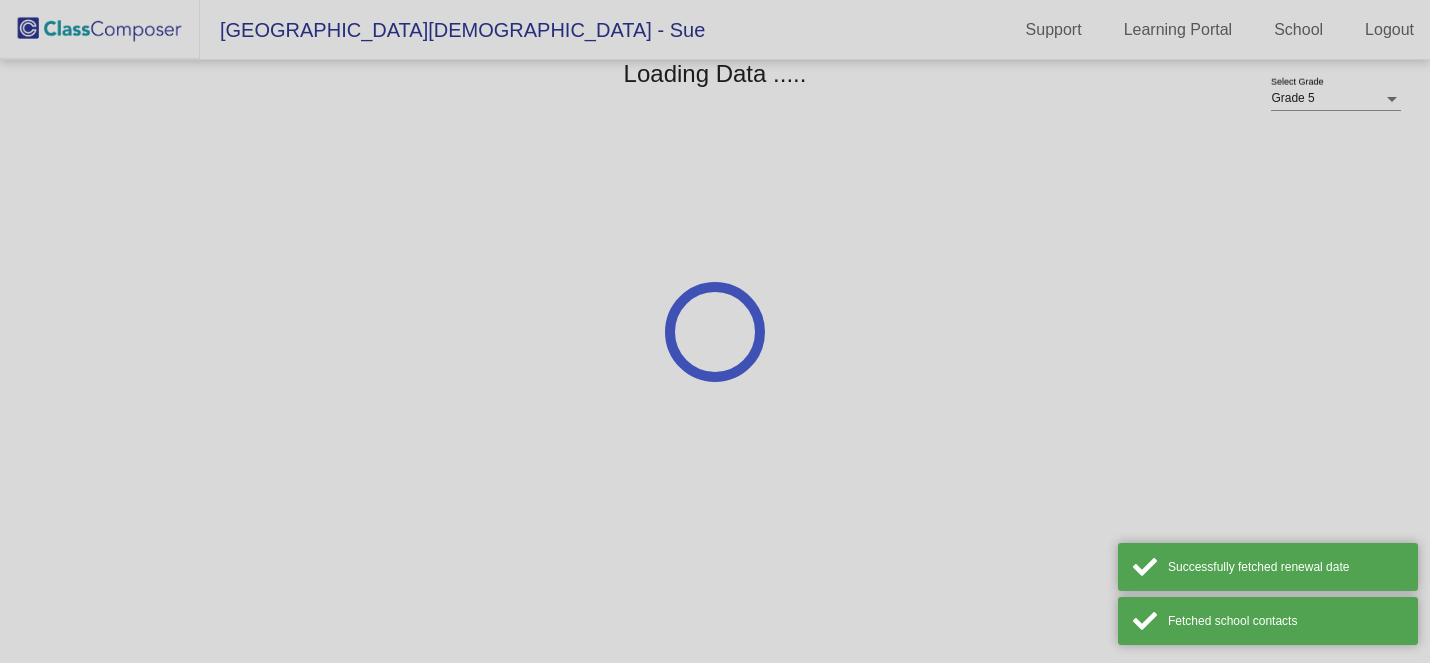 scroll, scrollTop: 0, scrollLeft: 0, axis: both 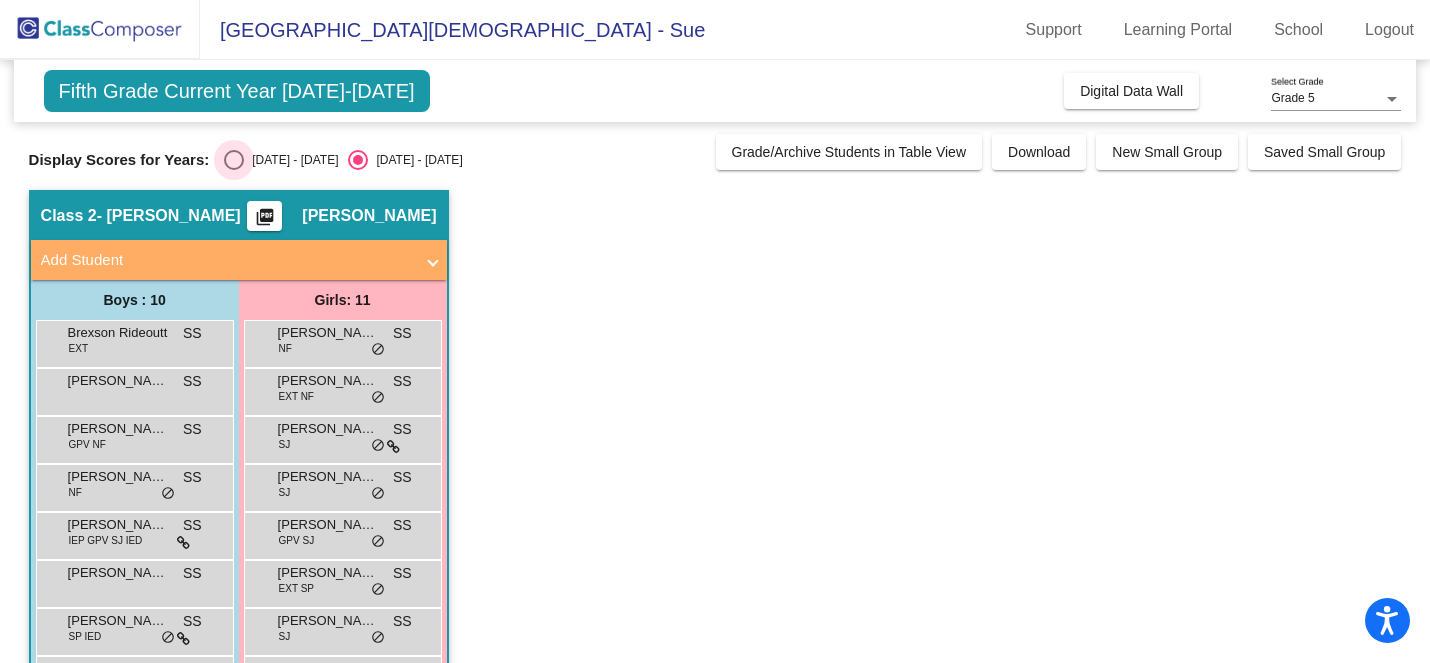 click at bounding box center (234, 160) 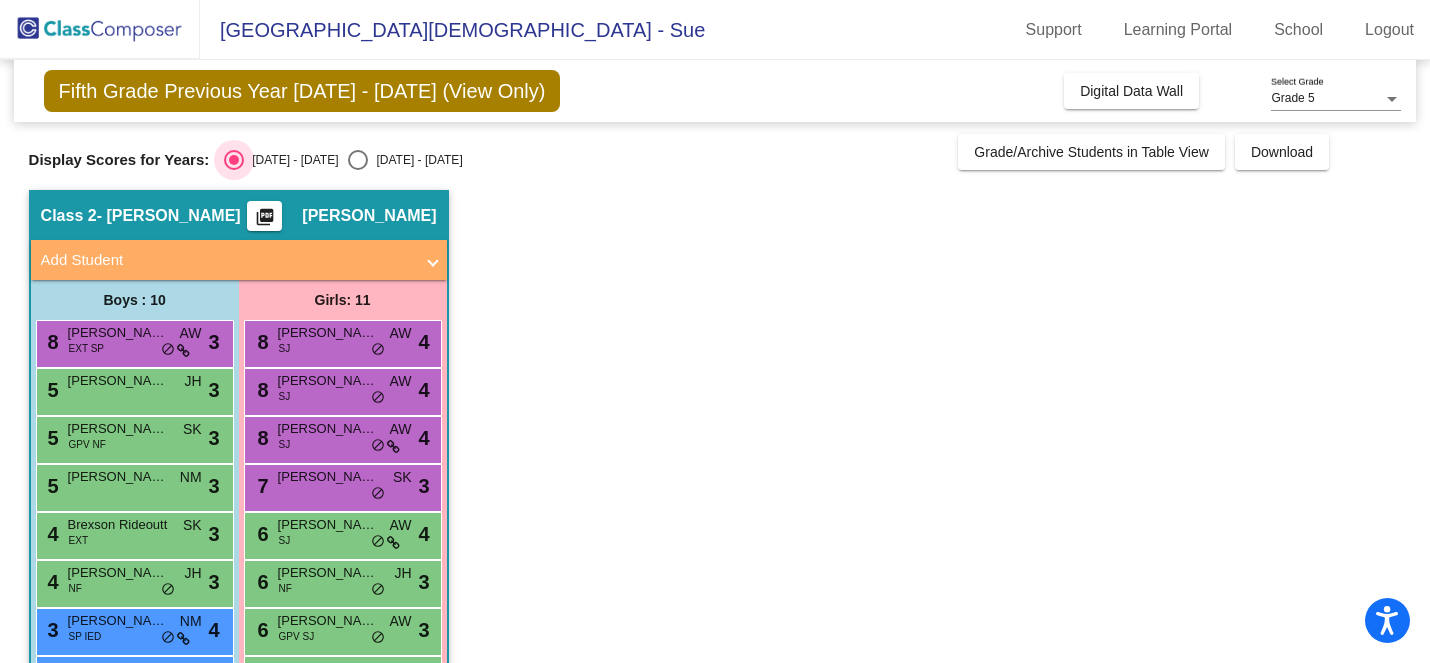 click at bounding box center (234, 160) 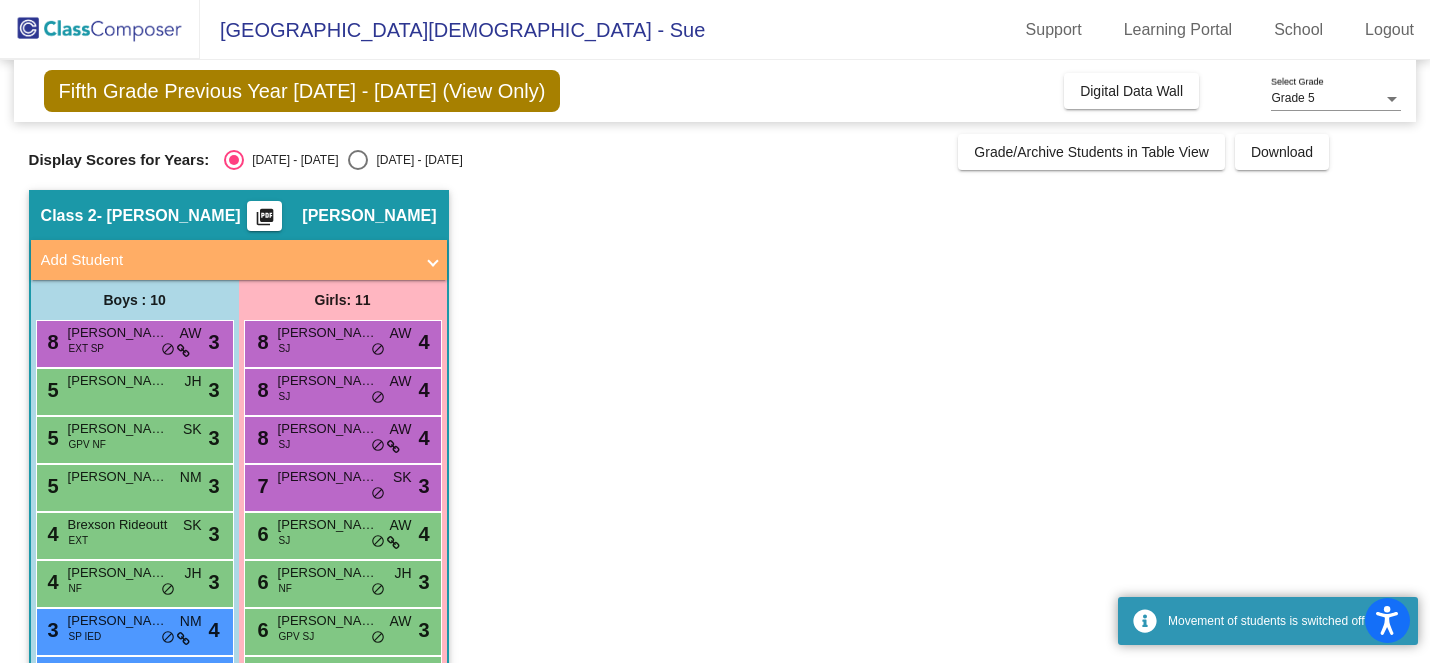 click at bounding box center (358, 160) 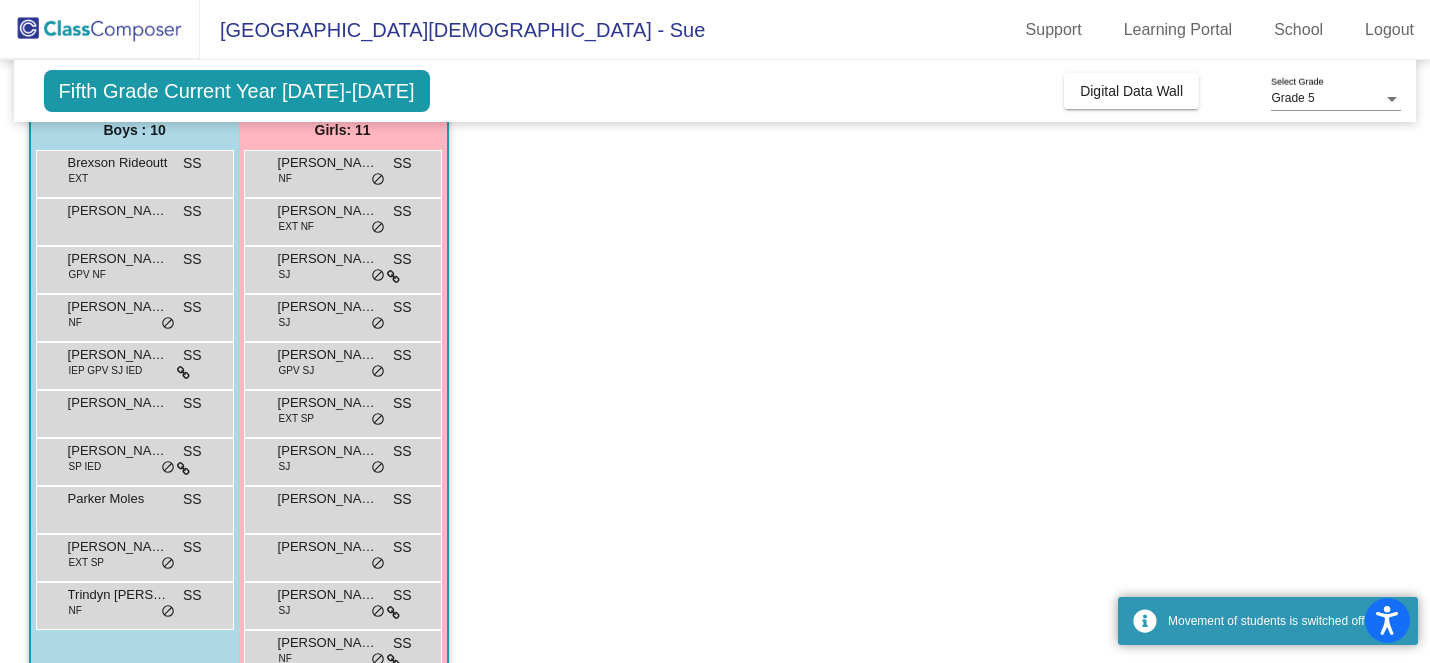 scroll, scrollTop: 217, scrollLeft: 0, axis: vertical 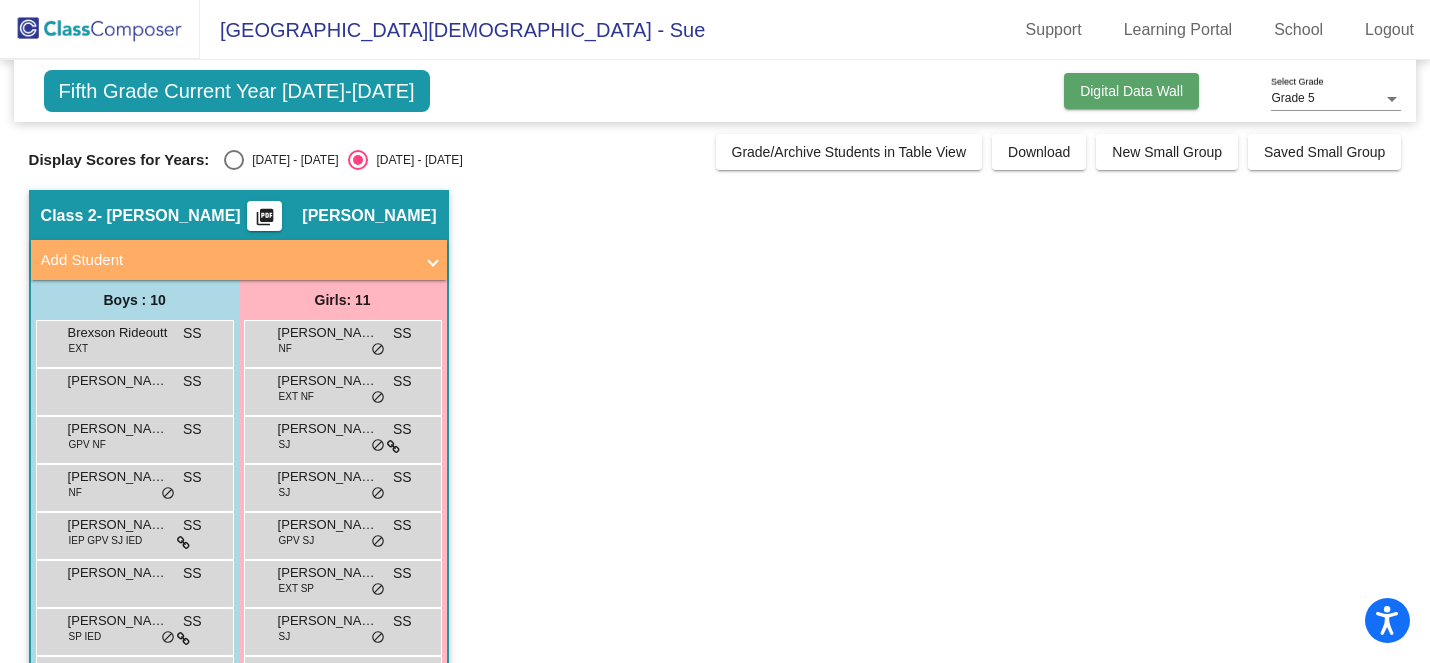 click on "Digital Data Wall" 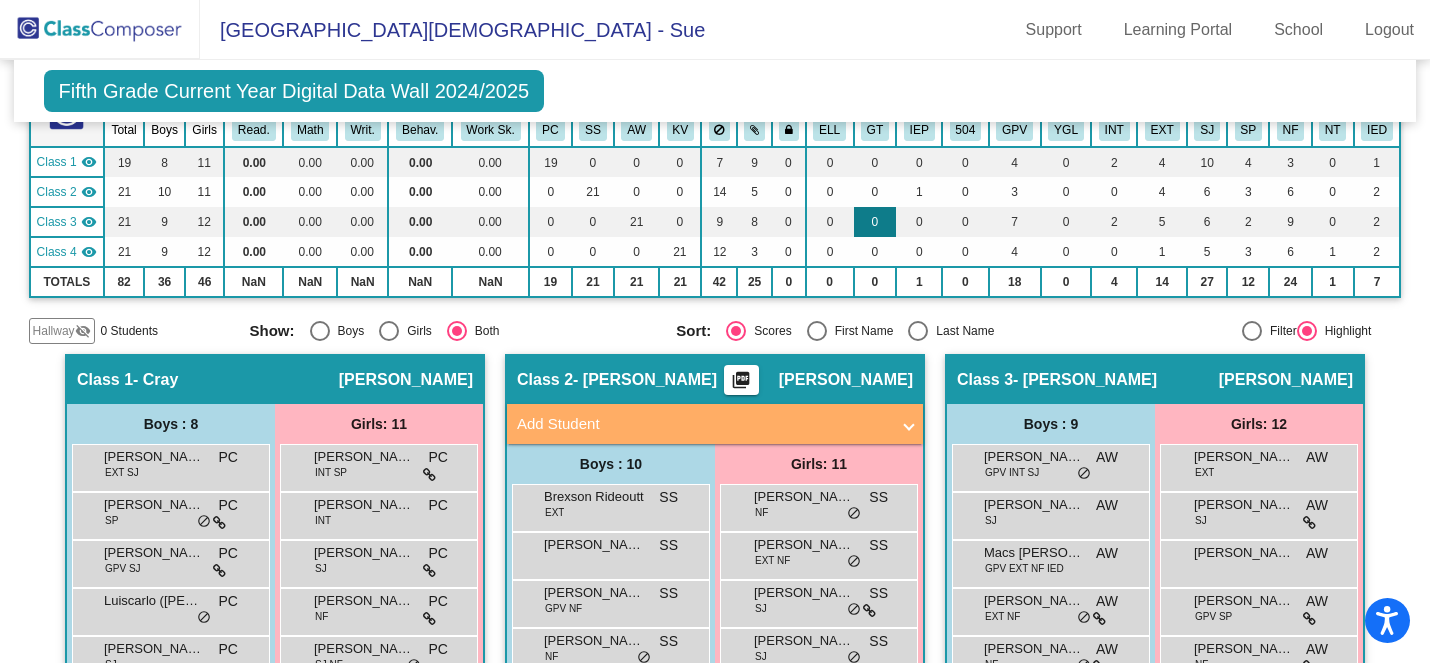 scroll, scrollTop: 200, scrollLeft: 0, axis: vertical 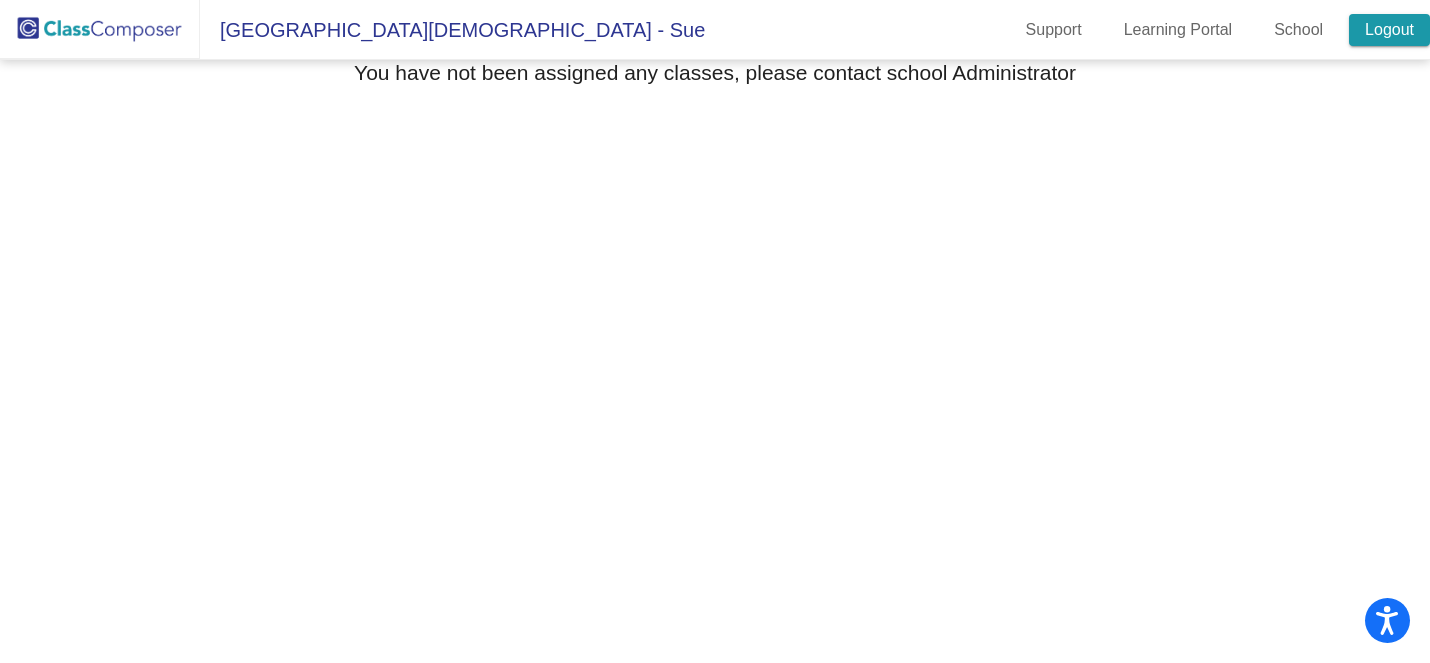 click on "Logout" 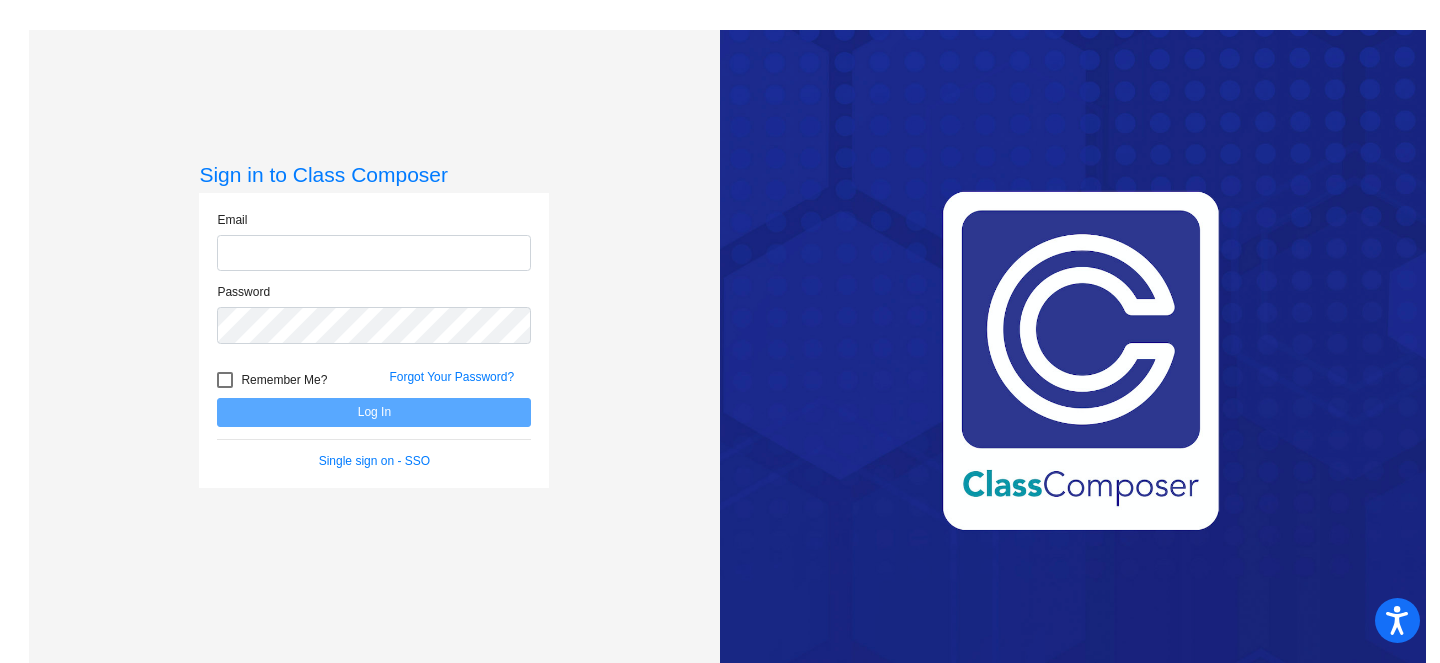 type on "[EMAIL_ADDRESS][DOMAIN_NAME]" 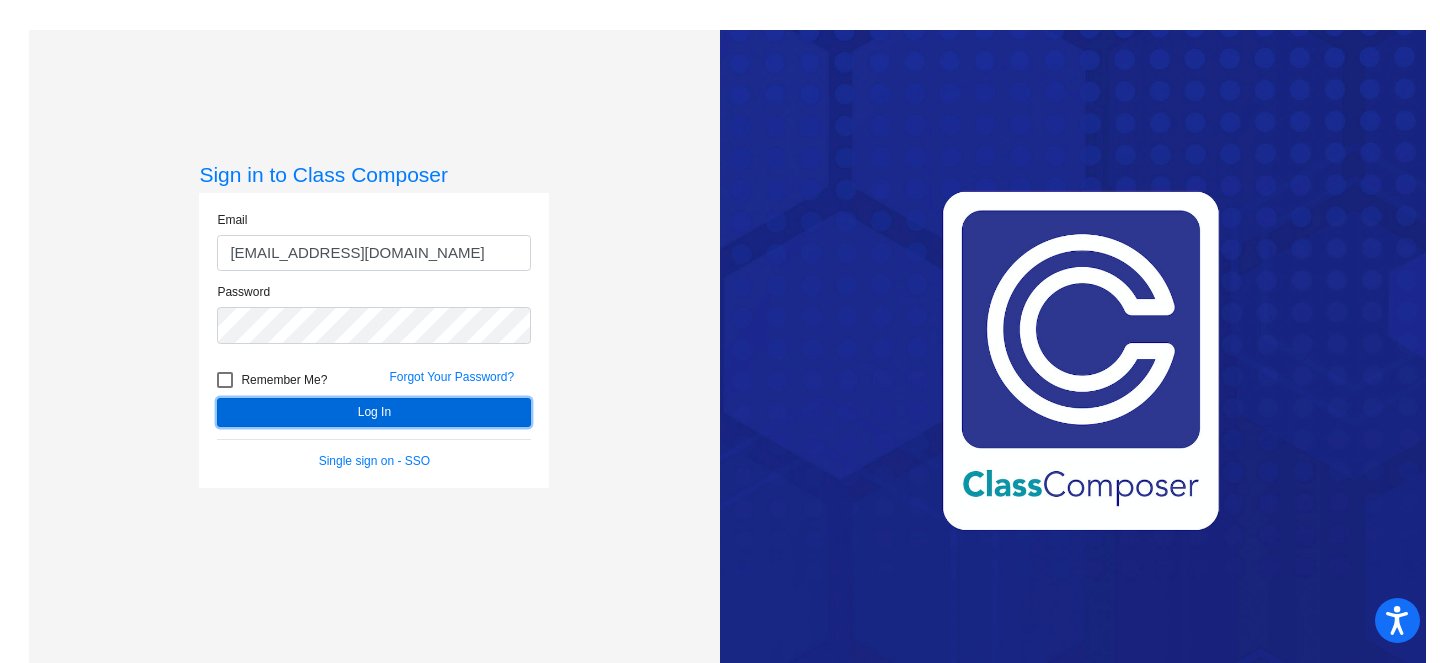 click on "Log In" 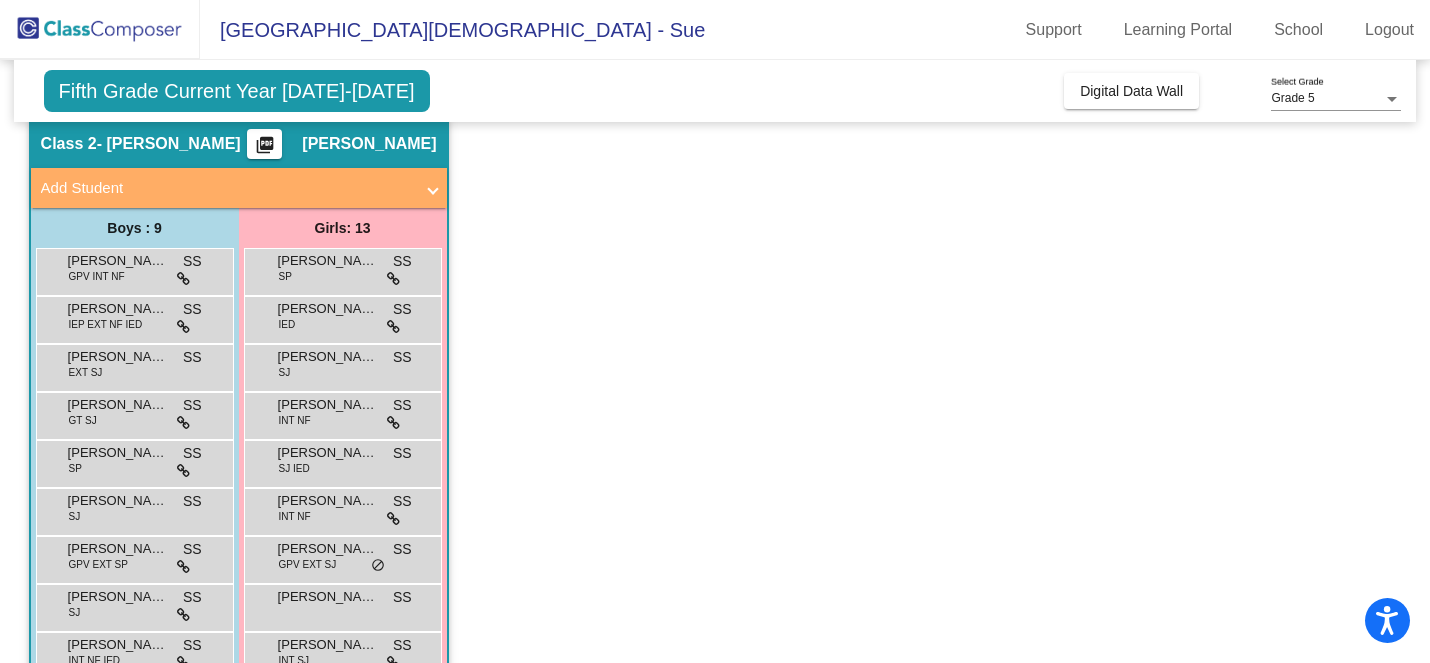 scroll, scrollTop: 0, scrollLeft: 0, axis: both 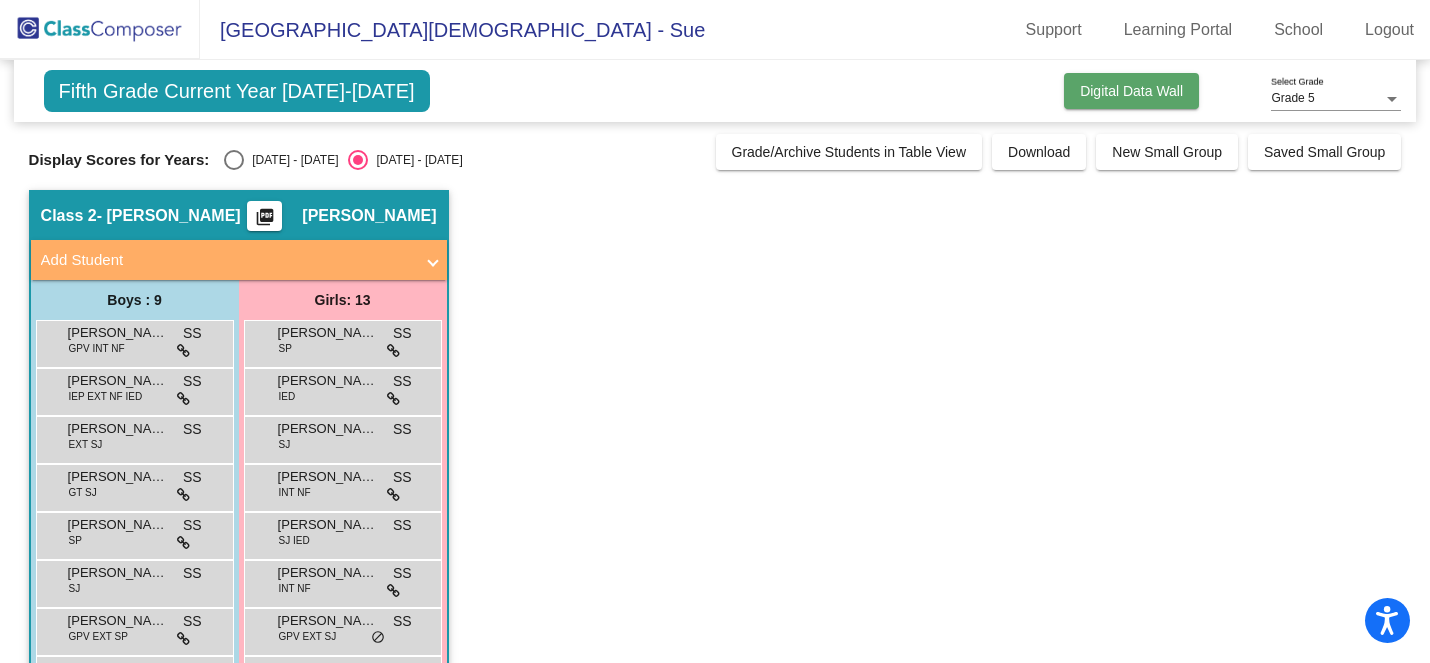 click on "Digital Data Wall" 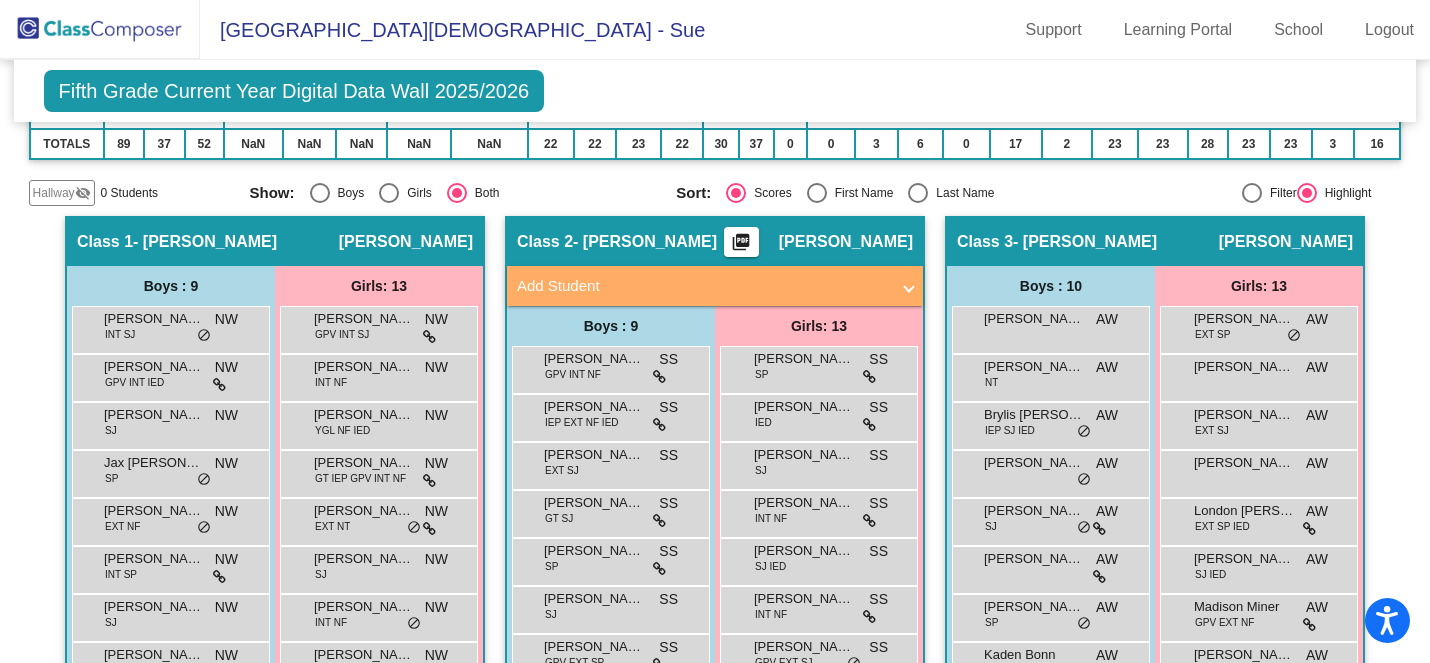 scroll, scrollTop: 289, scrollLeft: 0, axis: vertical 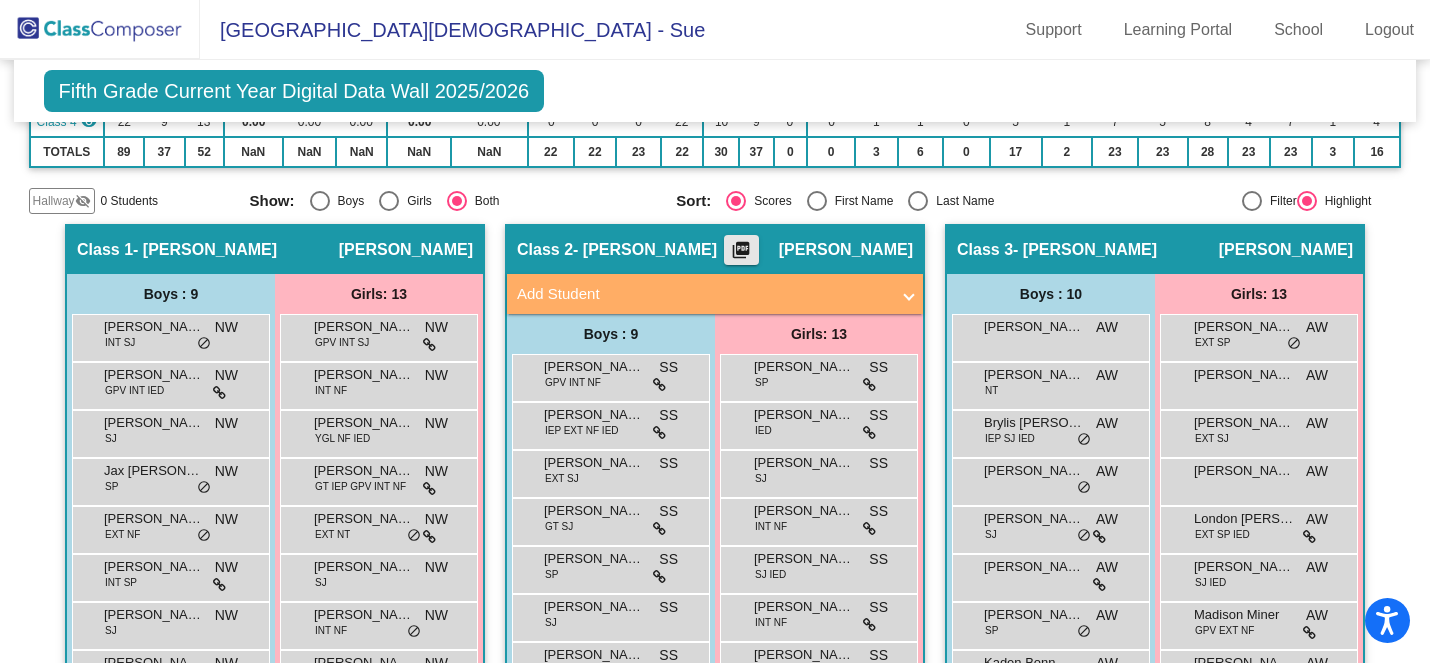 click on "picture_as_pdf" 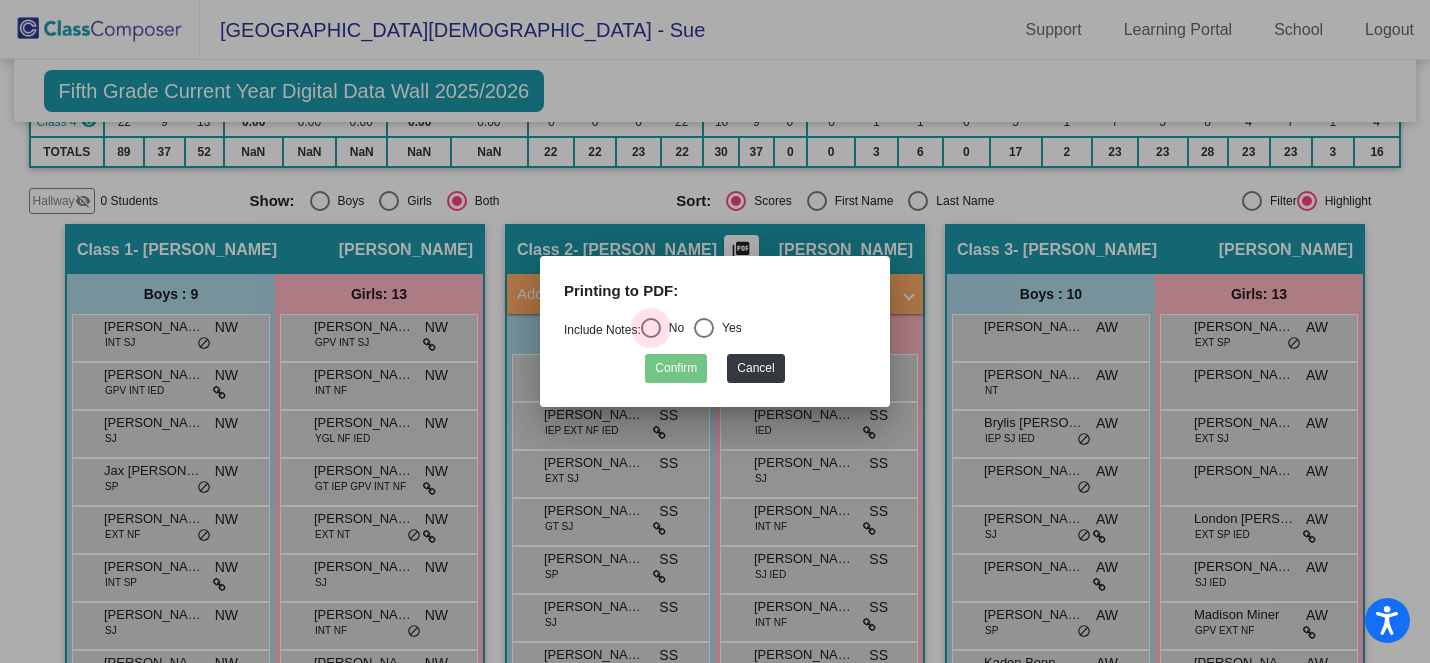 click at bounding box center [651, 328] 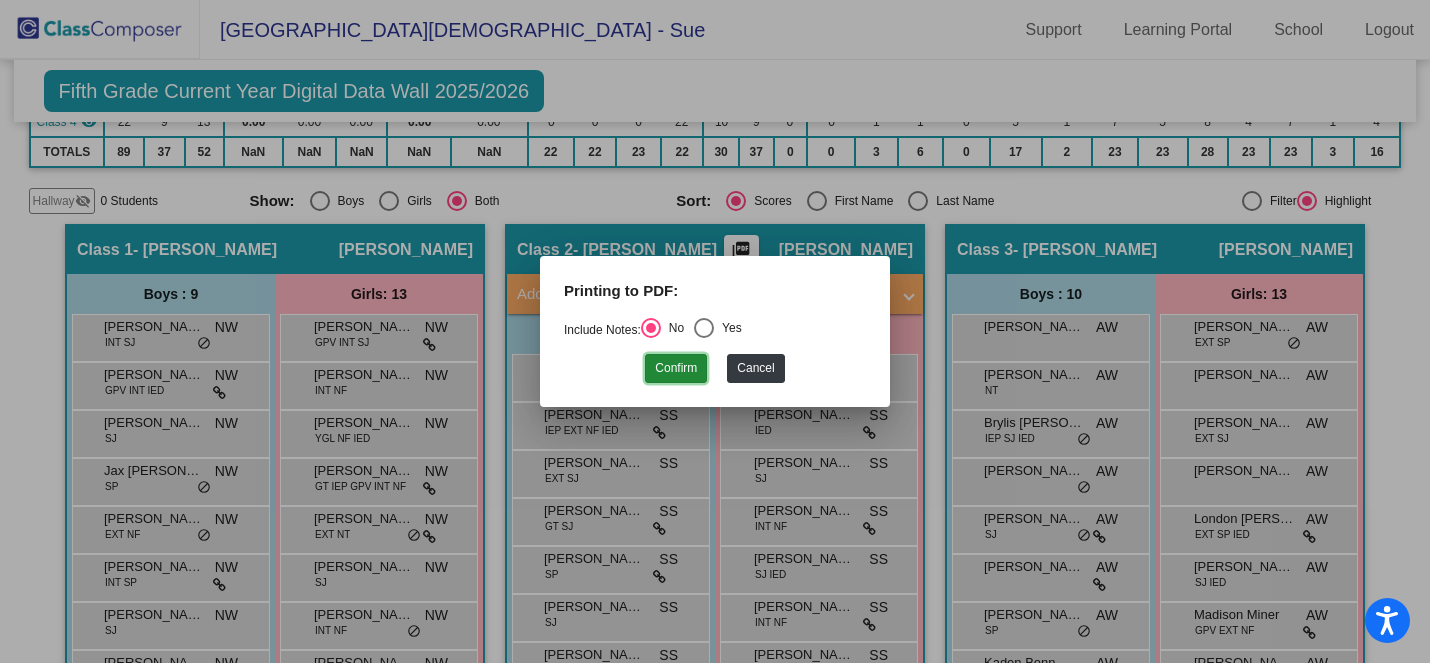 click on "Confirm" at bounding box center (676, 368) 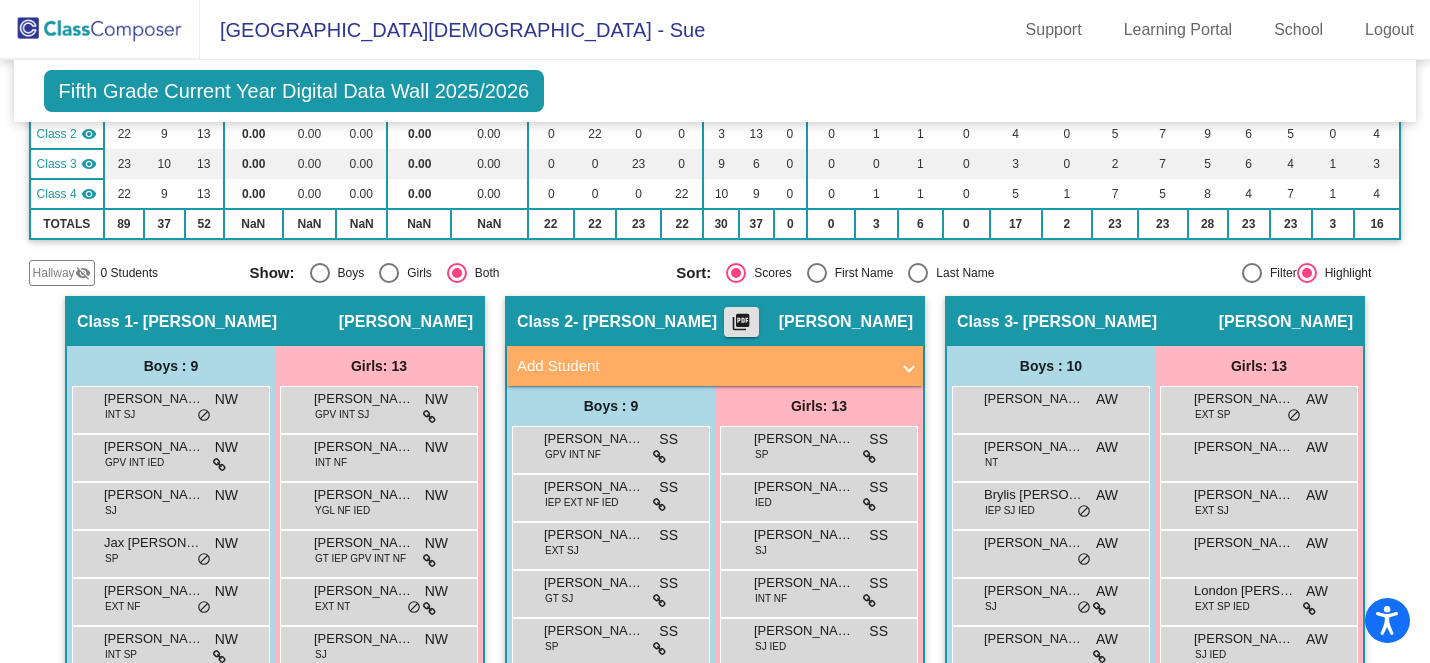 scroll, scrollTop: 207, scrollLeft: 0, axis: vertical 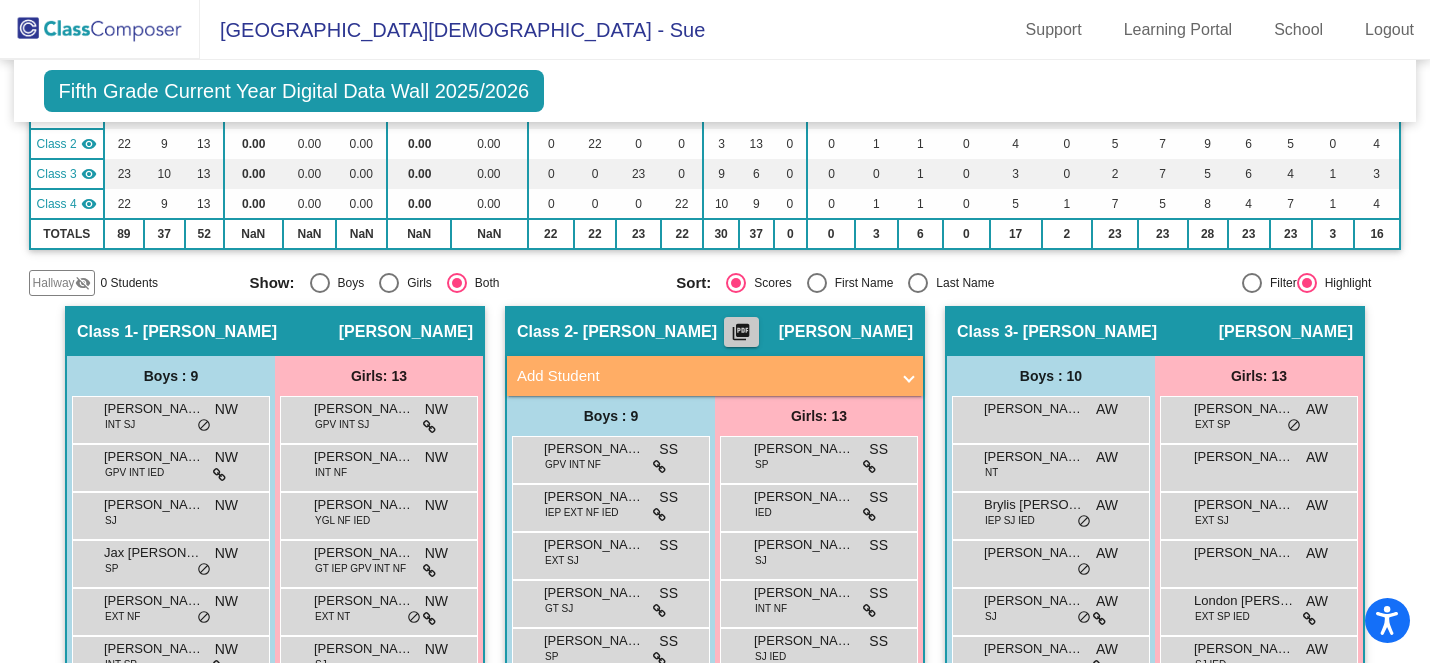 click on "picture_as_pdf" 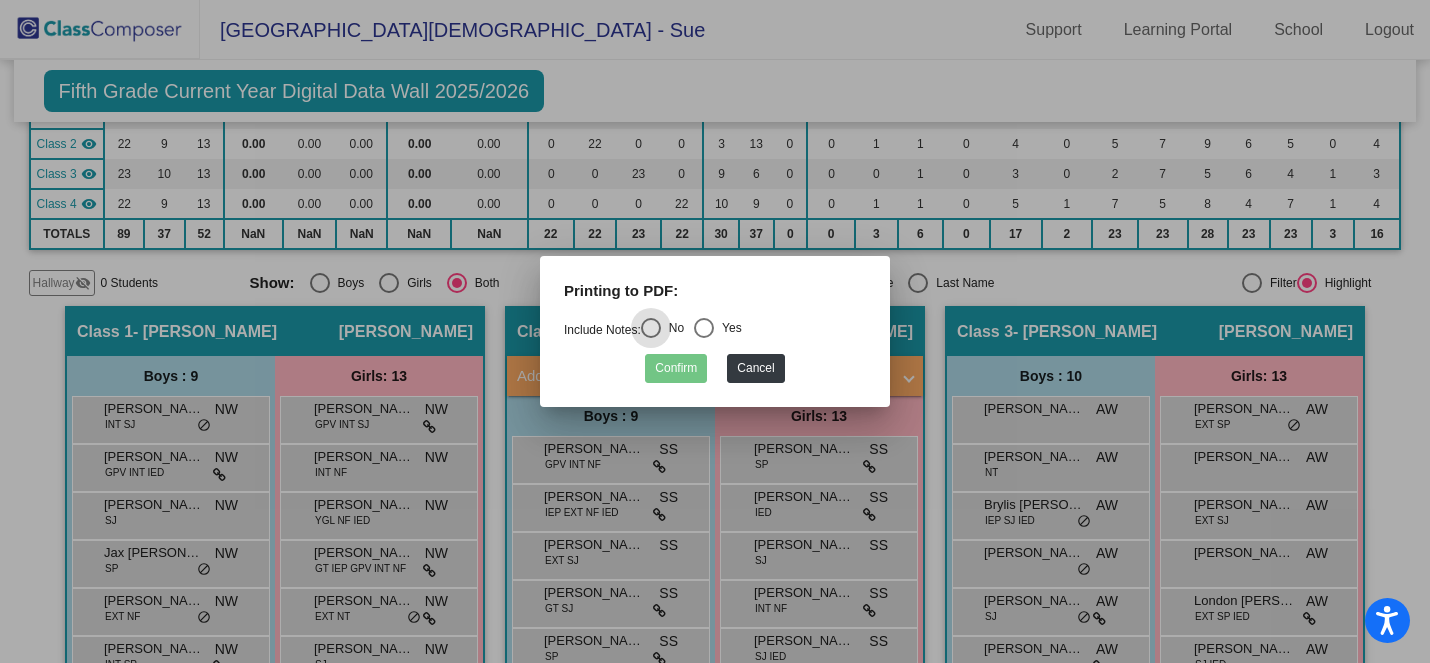 click at bounding box center [704, 328] 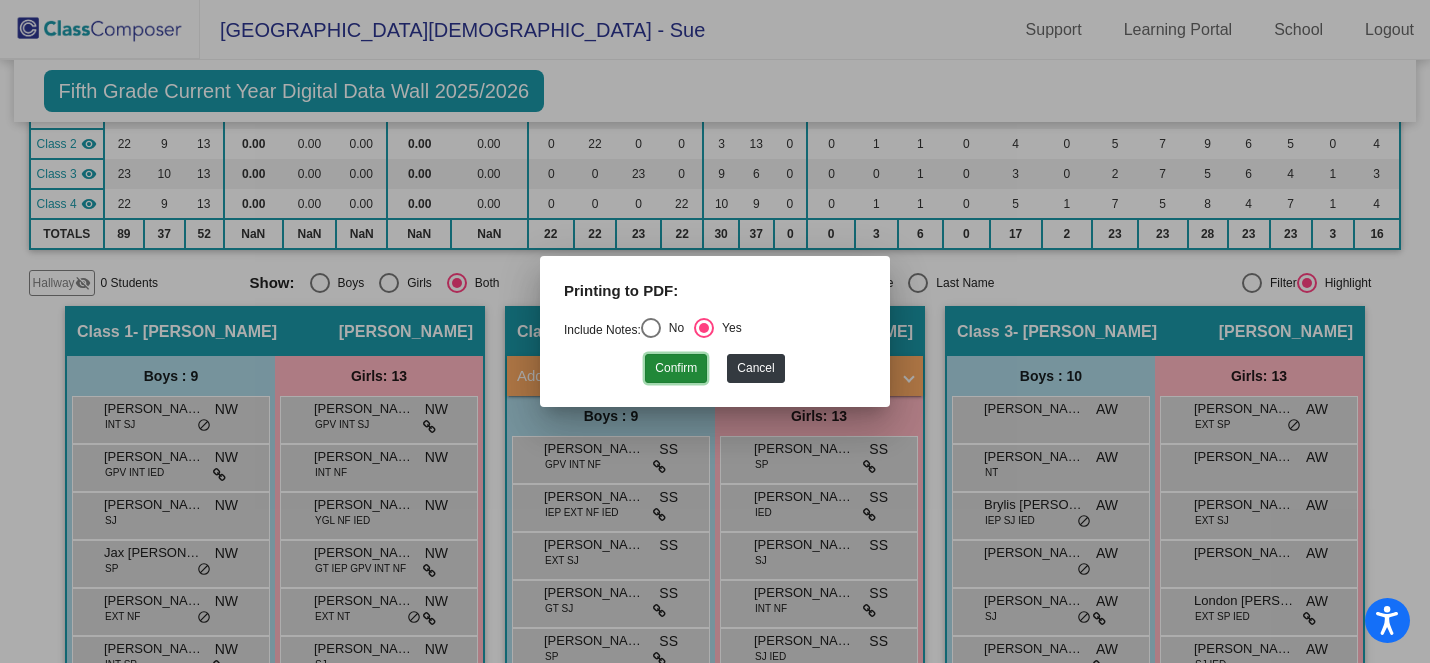 click on "Confirm" at bounding box center (676, 368) 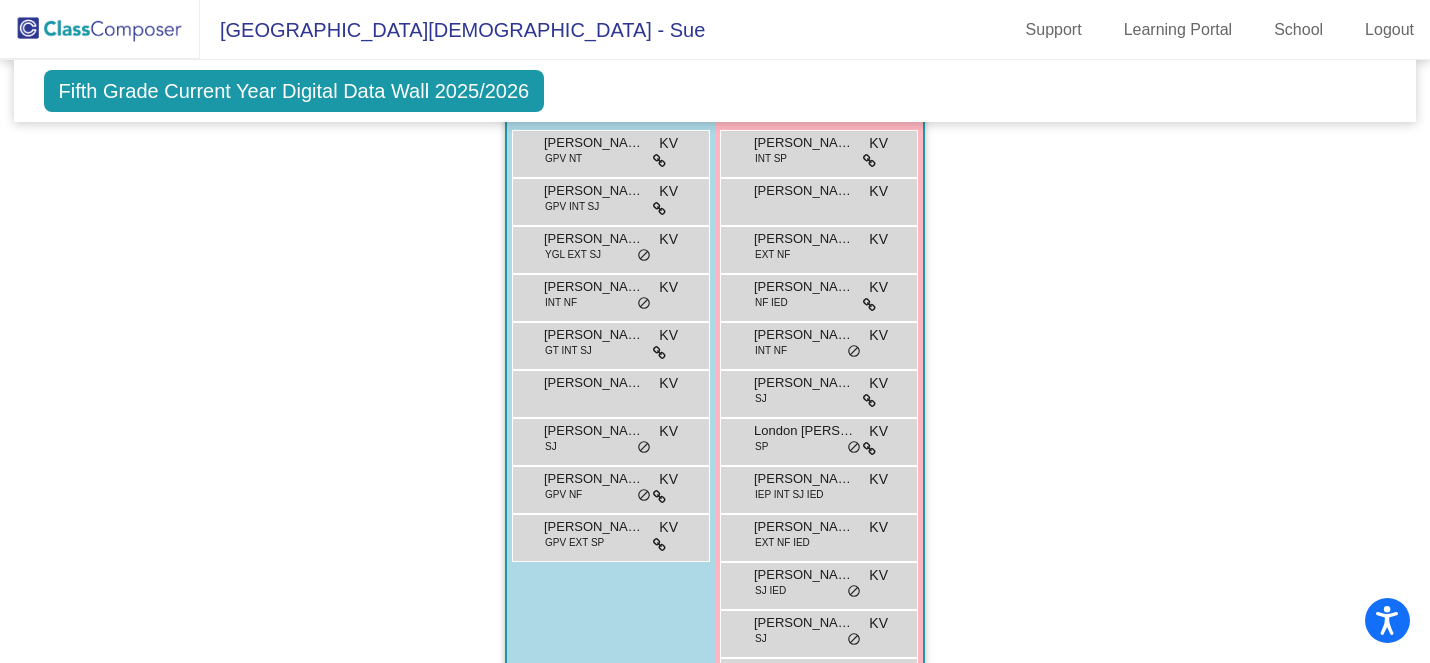 scroll, scrollTop: 1381, scrollLeft: 0, axis: vertical 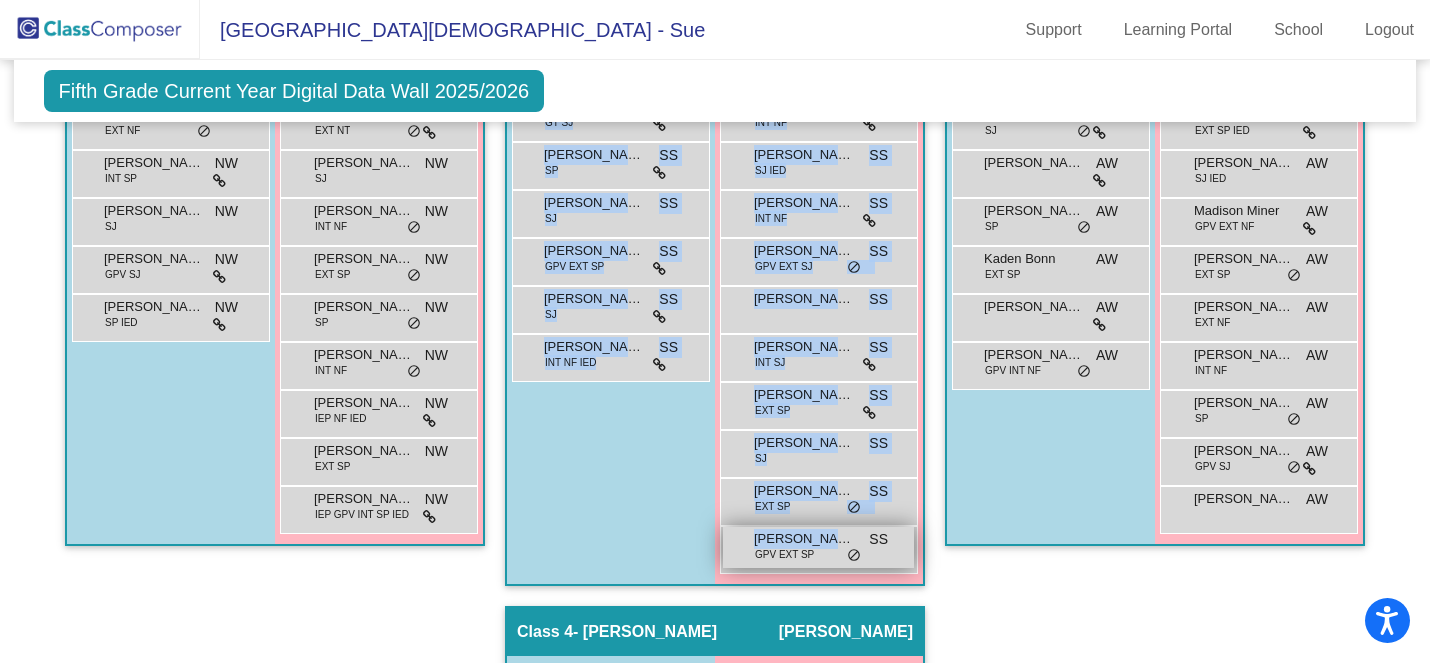 drag, startPoint x: 530, startPoint y: 469, endPoint x: 828, endPoint y: 547, distance: 308.03897 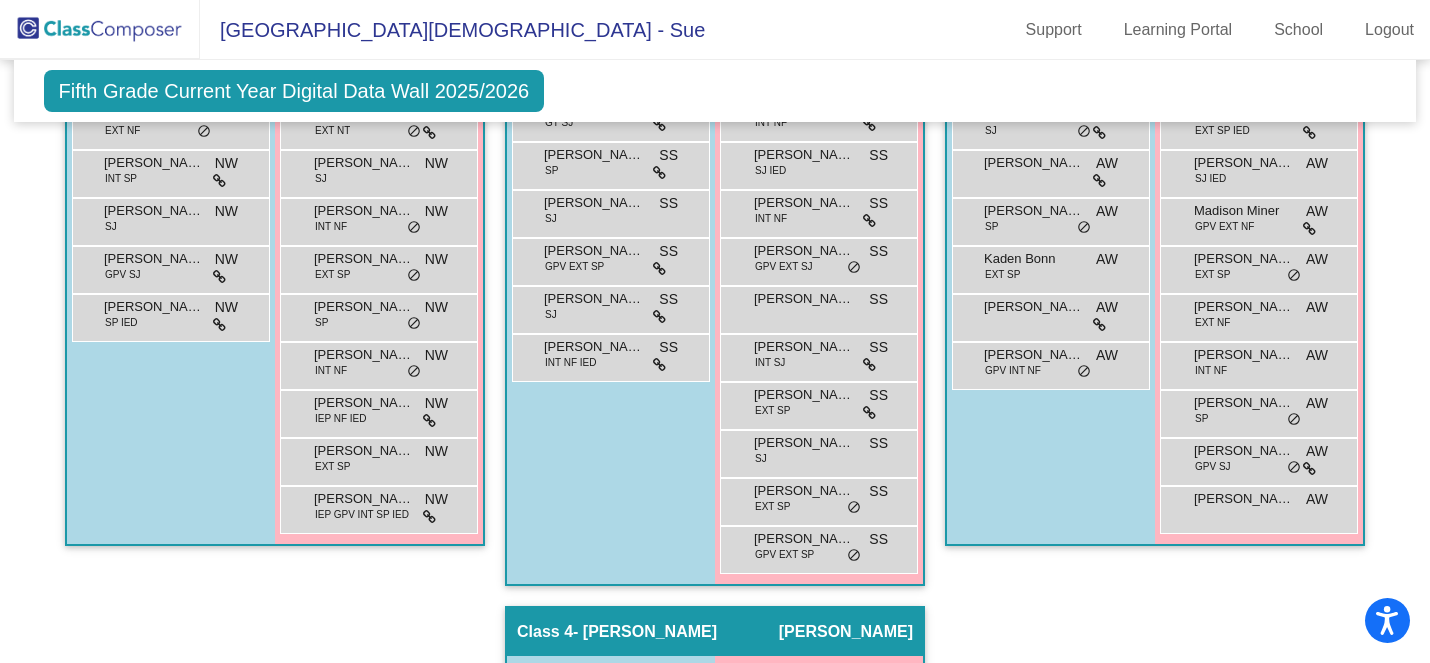 click on "Class 3   - [PERSON_NAME]  picture_as_pdf [PERSON_NAME]  Add Student  First Name Last Name Student Id  (Recommended)   Boy   Girl   [DEMOGRAPHIC_DATA] Add Close  Boys : 10  [PERSON_NAME] [PERSON_NAME] lock do_not_disturb_alt [PERSON_NAME] NT AW lock do_not_disturb_alt Brylis [PERSON_NAME] IEP SJ IED AW lock do_not_disturb_alt [PERSON_NAME] AW lock do_not_disturb_alt Hunter [PERSON_NAME] AW lock do_not_disturb_alt [PERSON_NAME] AW lock do_not_disturb_alt [PERSON_NAME] SP AW lock do_not_disturb_alt Kaden Bonn EXT SP AW lock do_not_disturb_alt Van [PERSON_NAME] lock do_not_disturb_alt [PERSON_NAME] GPV INT NF AW lock do_not_disturb_alt Girls: 13 [PERSON_NAME] [PERSON_NAME] EXT SP AW lock do_not_disturb_alt [PERSON_NAME] AW lock do_not_disturb_alt [PERSON_NAME] EXT SJ AW lock do_not_disturb_alt [PERSON_NAME] AW lock do_not_disturb_alt London [PERSON_NAME] EXT SP IED AW lock do_not_disturb_alt [PERSON_NAME] IED AW lock do_not_disturb_alt Madison Miner GPV EXT NF AW lock do_not_disturb_alt [PERSON_NAME] EXT SP AW lock do_not_disturb_alt [PERSON_NAME] EXT NF AW AW" 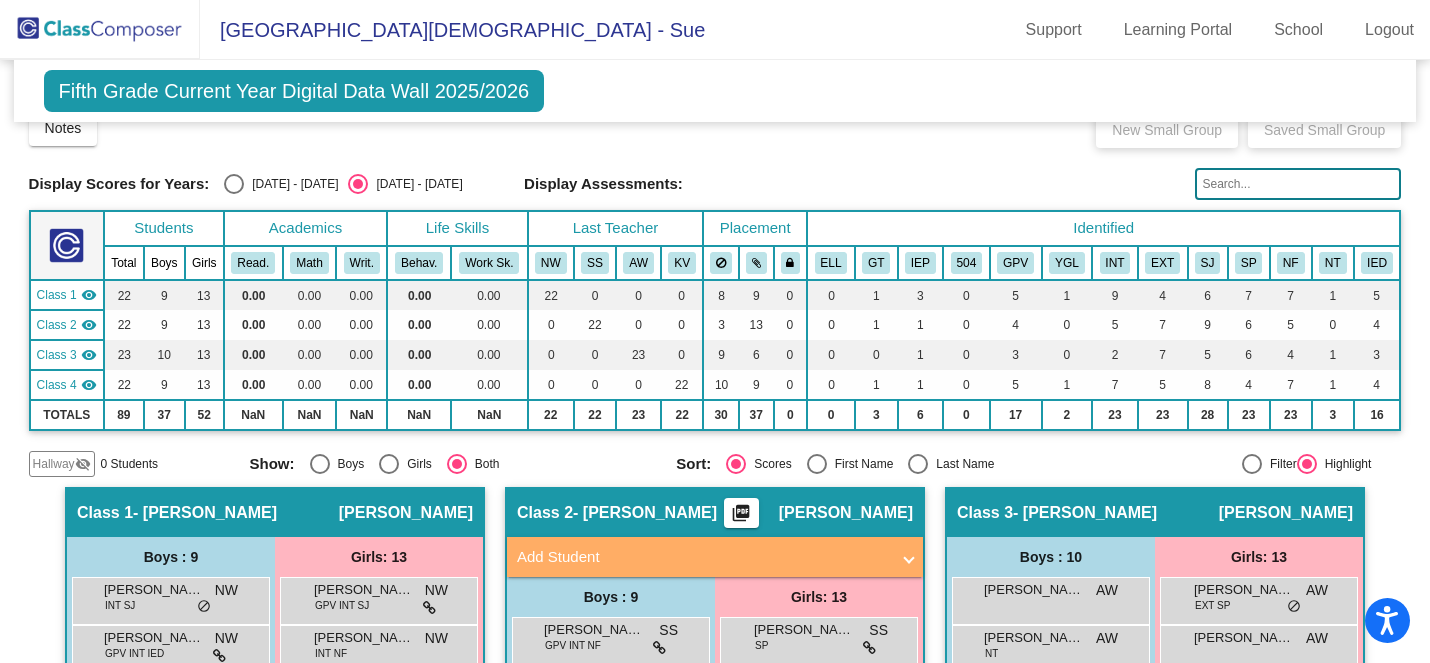 scroll, scrollTop: 0, scrollLeft: 0, axis: both 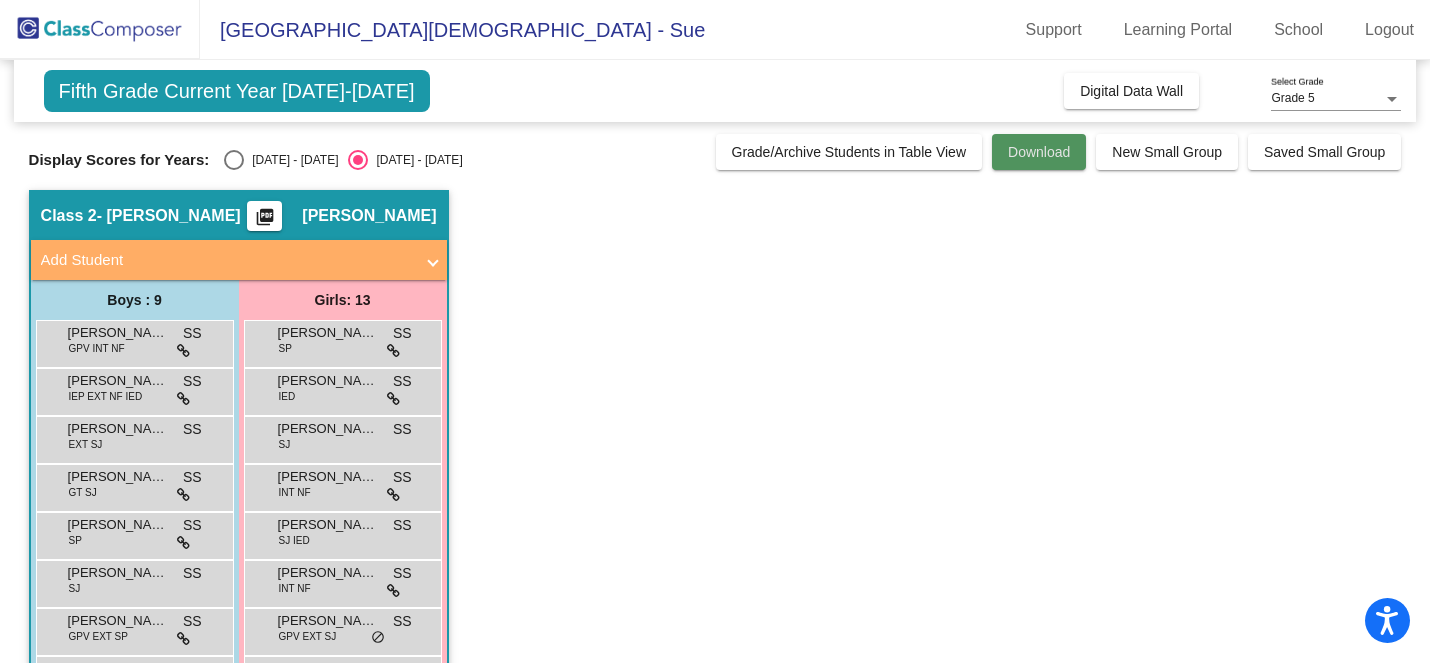 click on "Download" 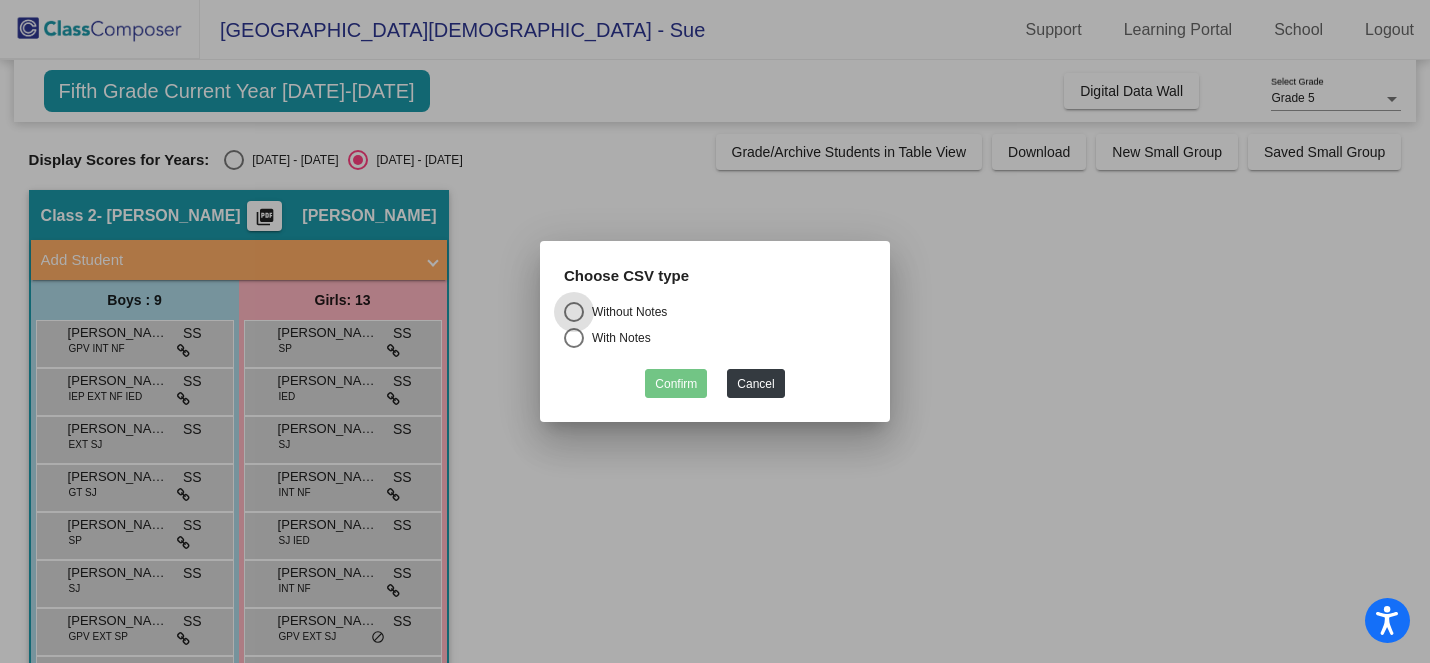 click at bounding box center (715, 331) 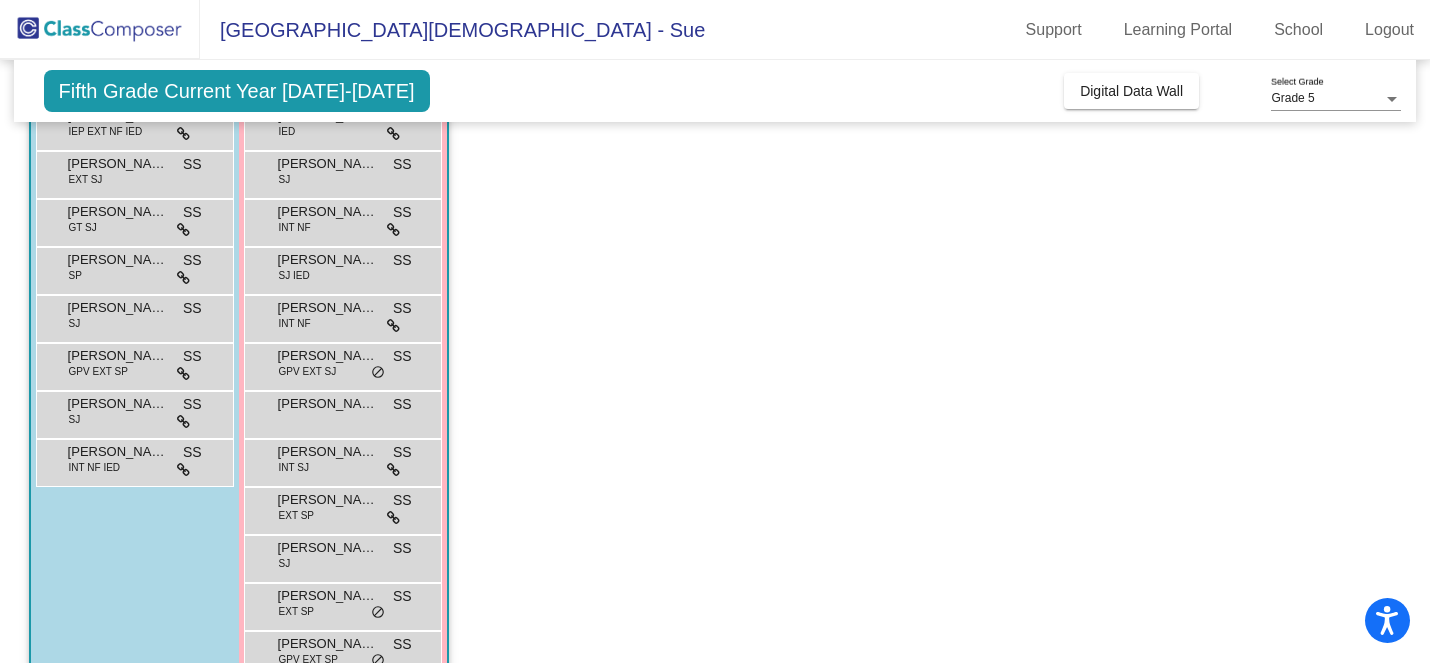 scroll, scrollTop: 313, scrollLeft: 0, axis: vertical 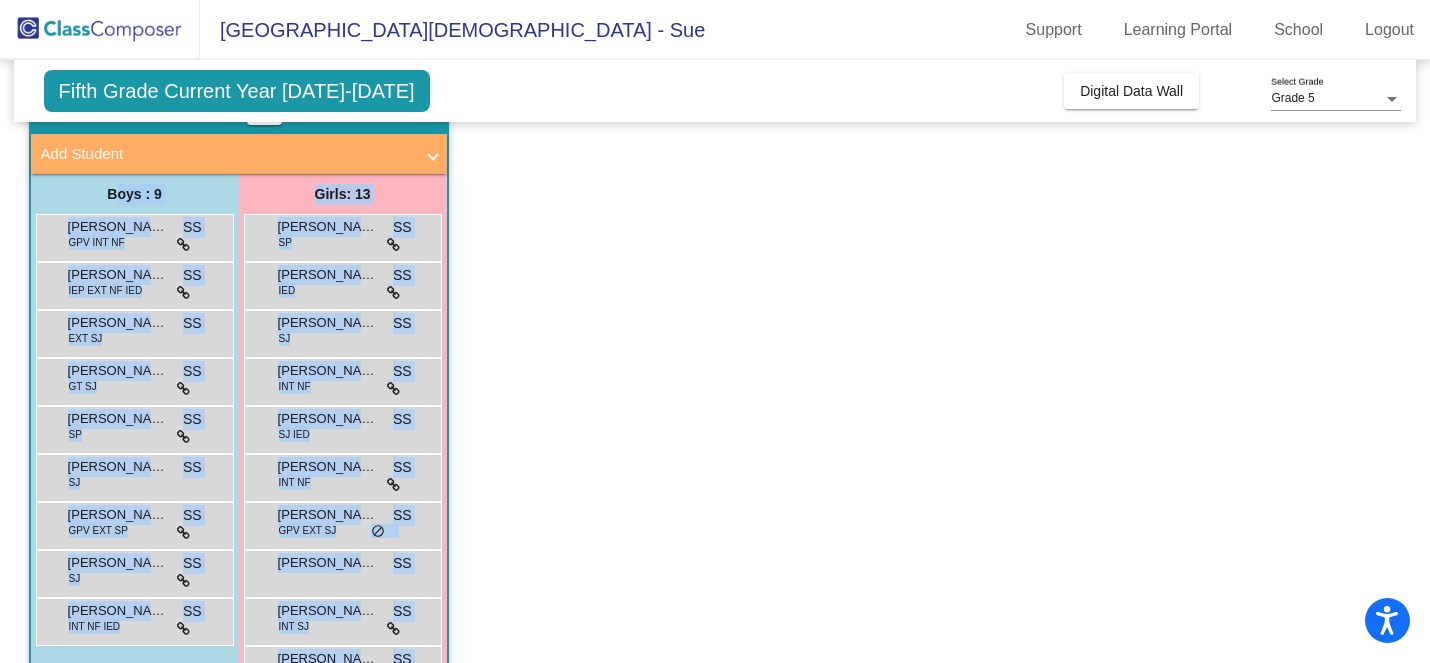 drag, startPoint x: 457, startPoint y: 631, endPoint x: 59, endPoint y: 183, distance: 599.2562 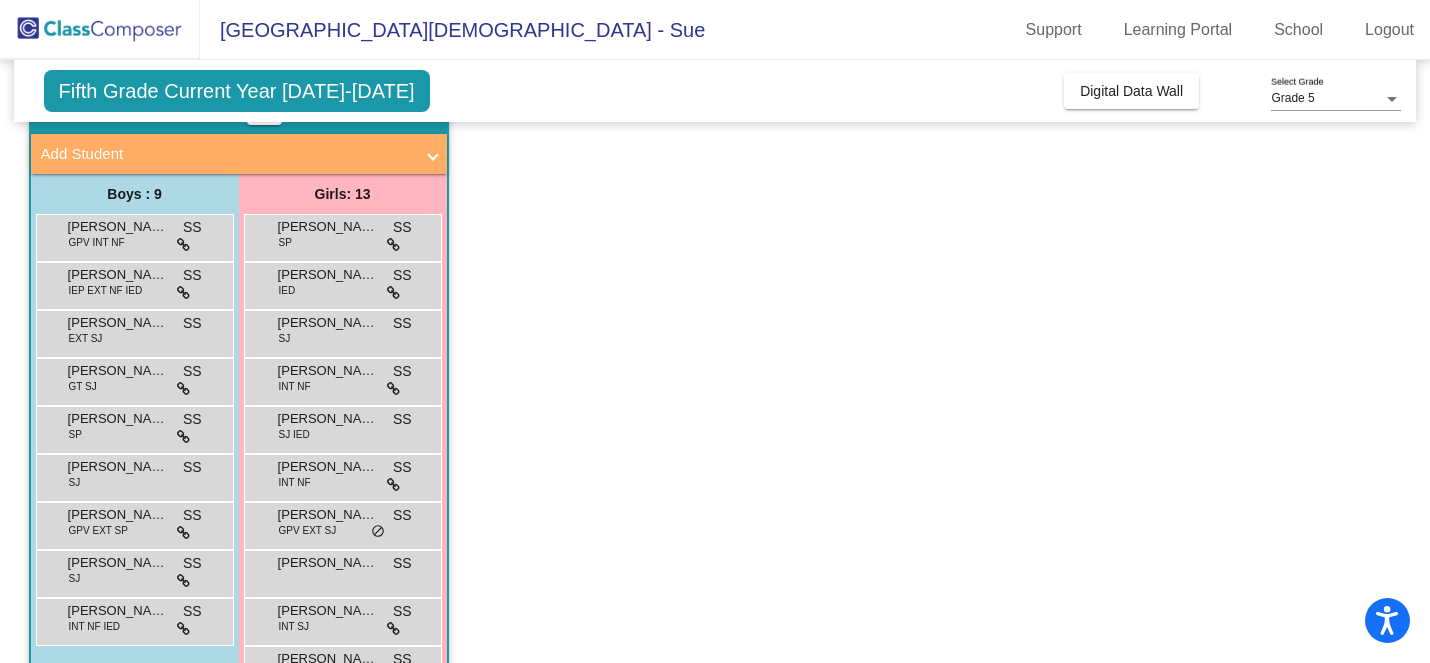 scroll, scrollTop: 0, scrollLeft: 0, axis: both 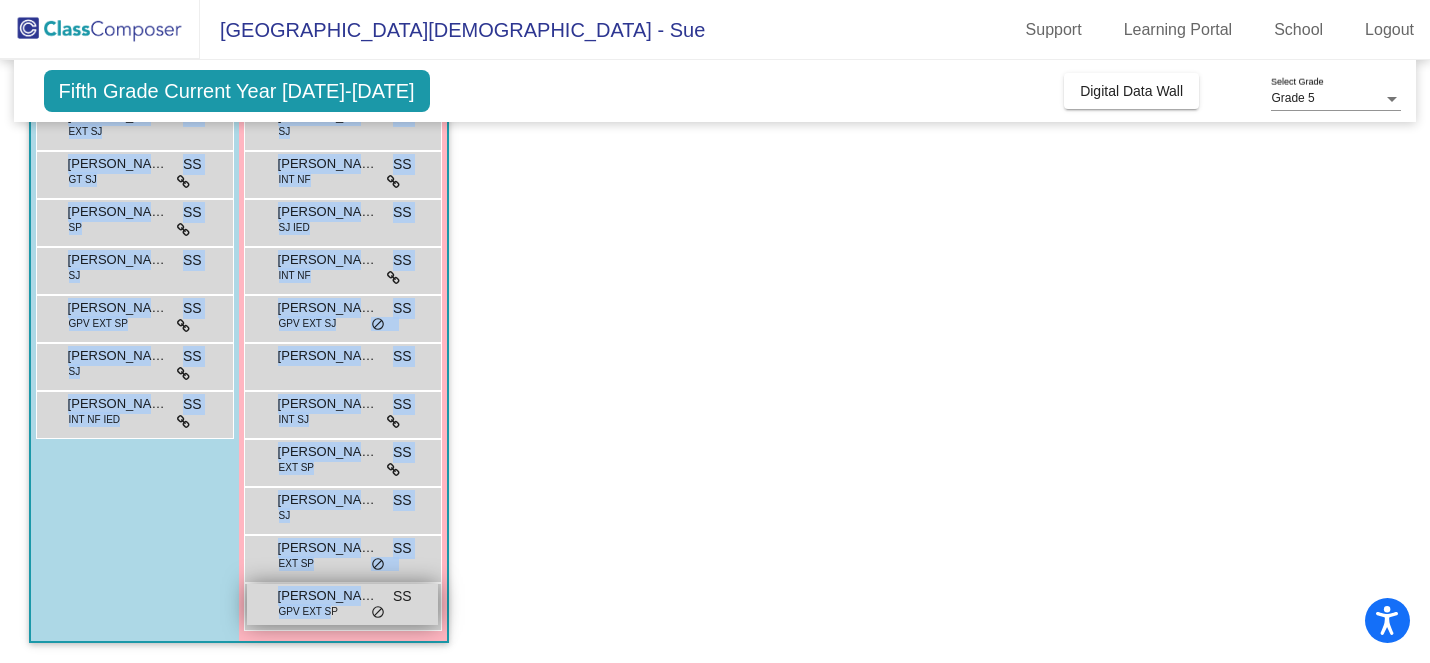 drag, startPoint x: 13, startPoint y: 133, endPoint x: 330, endPoint y: 607, distance: 570.2324 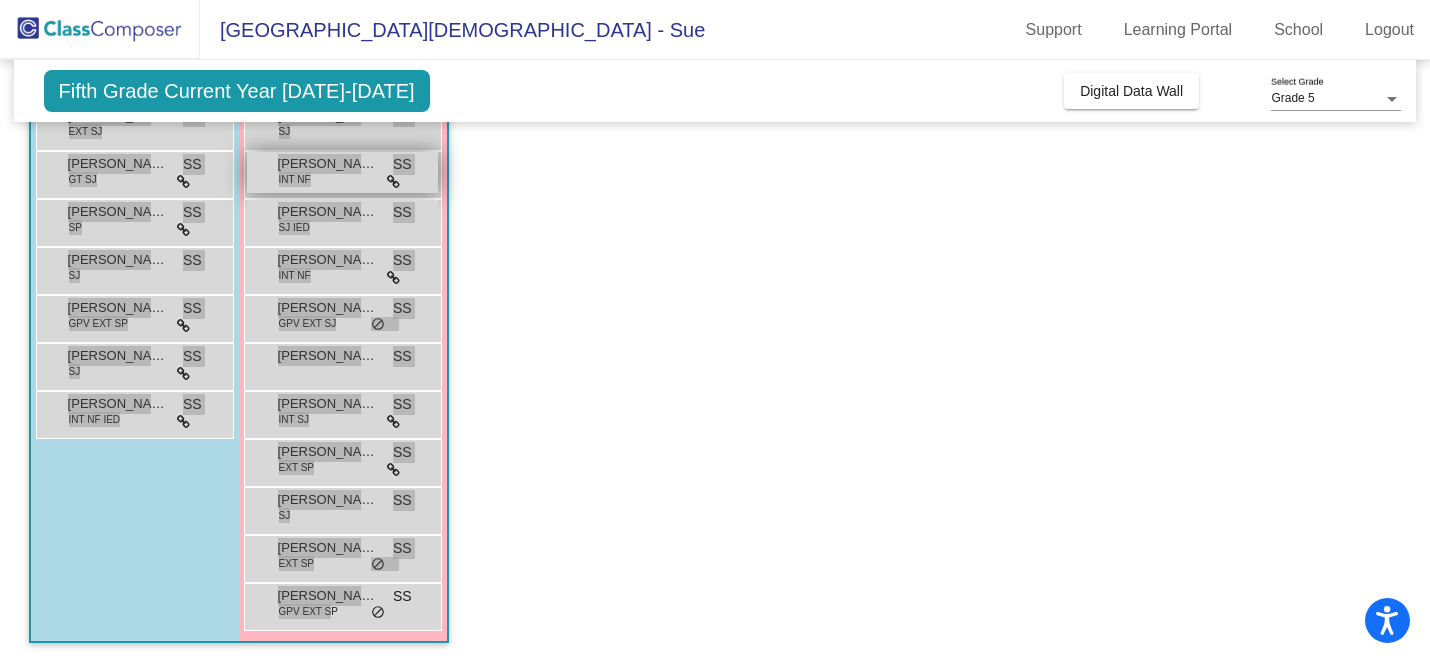 scroll, scrollTop: 0, scrollLeft: 0, axis: both 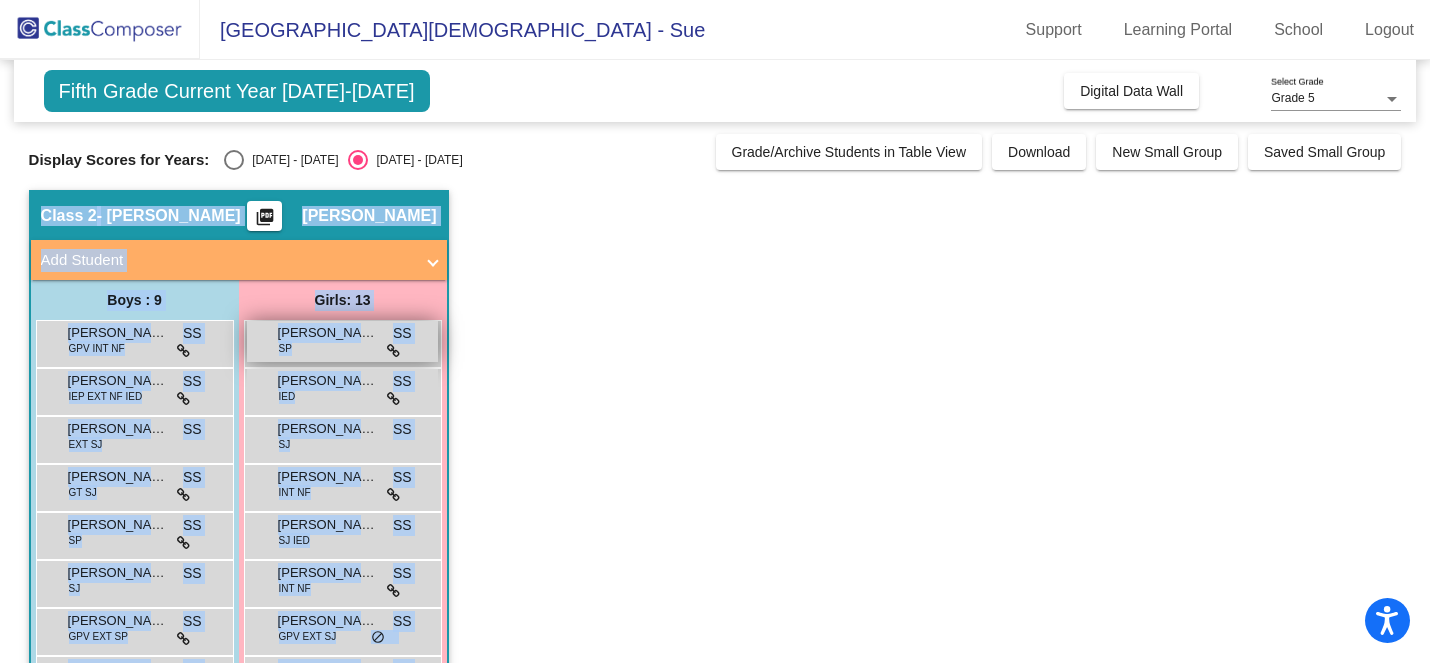 copy on "Lorem 0   - Ipsumdol  sitamet_co_adi Eli Seddoeiu  Tem Incidid  Utlab Etdo Magn Aliq Enimadm Ve  (Quisnostrud)   Exe   Ulla   Lab Nisial Exe Commo  Cons : 9  Duisau Irureinr VOL VEL ES CI fugi nu_par_excepte_sin Occaeca Cupidat NON PRO SU CUL QU offi de_mol_animide_lab Perspi Undeomni IST NA ER volu ac_dol_laudant_tot Remap Eaqueip QU AB IL inve ve_qua_archite_bea Vitaed Explicabo NE EN ipsa qu_vol_asperna_aut Odit Fugit CO MA dolo eo_rat_sequine_neq Porr Quisq-Dolorema NUM EIU MO TE inci ma_qua_etiammi_sol Nobi Elige OP CU nihi im_quo_placeat_fac Possi Assumen REP TE AUT QU offi de_rer_necessi_sae Eveni: 47 Voluptat Repudi RE IT earu hi_ten_sapient_del Reici Voluptatibusmai ALI PE dolo as_rep_minimno_exe Ullam Corp SU LA aliq co_con_quidmax_mol Molest Harumqui RER FA EX dist na_lib_tempore_cum Solut Nobise OP CUM NI impe mi_quo_maximep_fac Possim Omnislo IPS DO SI amet co_adi_elitsed_doe Tempor Inci UTL ETD MA AL enim ad_min_veniamq_nos Exerc Ullam LA nisi al_exe_commodo_con Duisau Irurei REP VO VE esse c..." 